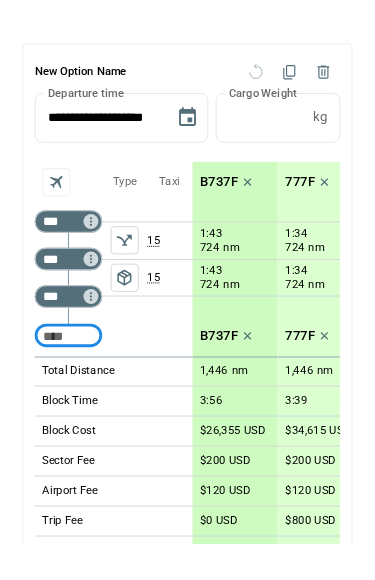 scroll, scrollTop: 256, scrollLeft: 0, axis: vertical 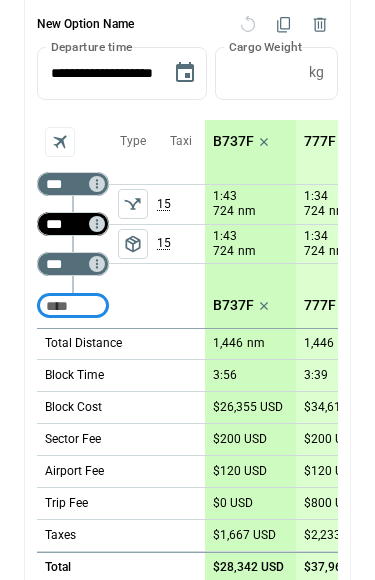 click on "***" at bounding box center (69, 224) 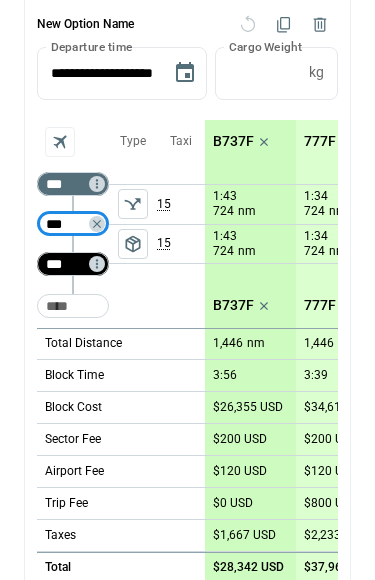 type on "***" 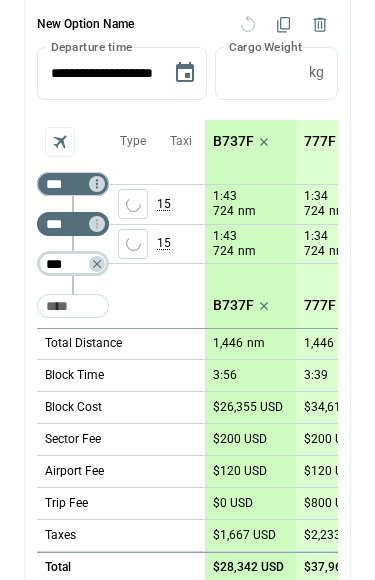 click on "***" at bounding box center (69, 264) 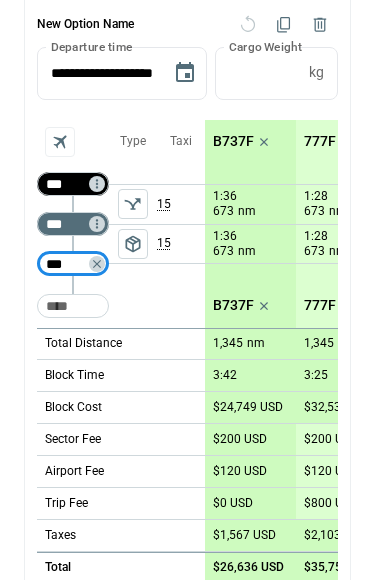 click on "***" at bounding box center [69, 184] 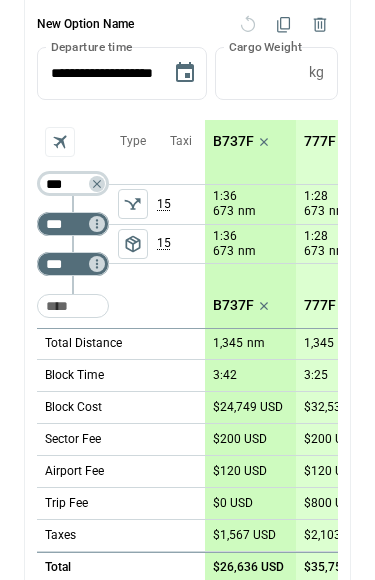 click on "***" at bounding box center (69, 184) 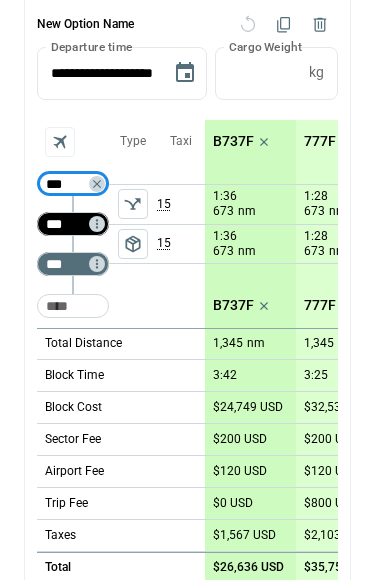 type on "***" 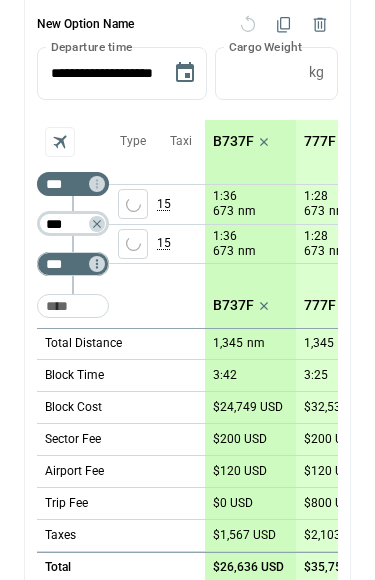 click on "***" at bounding box center (69, 224) 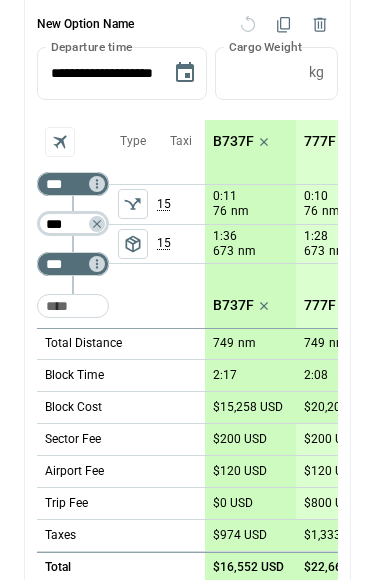 click on "***" at bounding box center [69, 224] 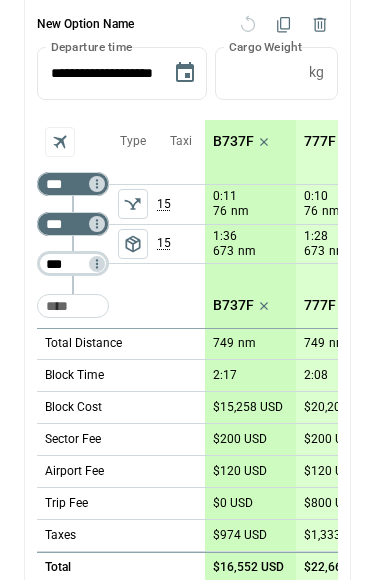 click on "***" at bounding box center (69, 264) 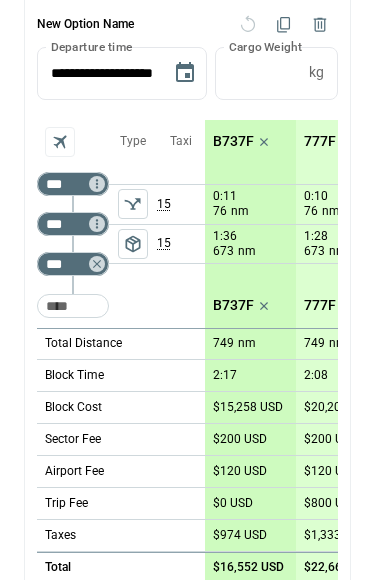 click on "Type package_2" at bounding box center [133, 224] 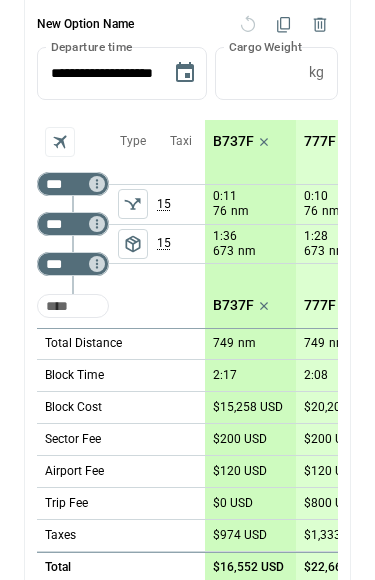 click at bounding box center (73, 306) 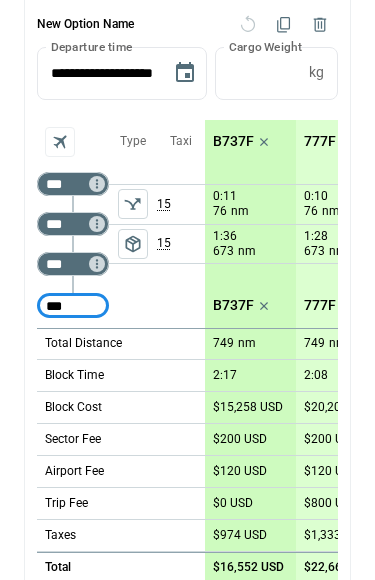 type on "***" 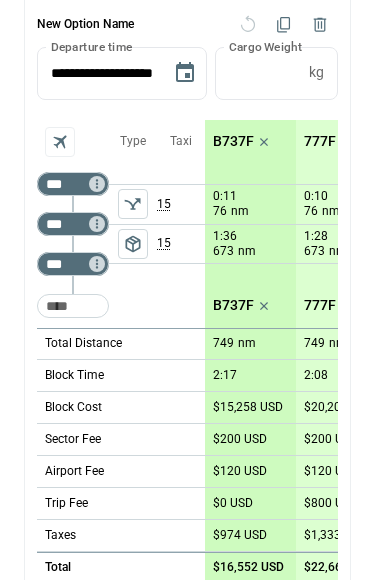 click on "Type package_2" at bounding box center (133, 224) 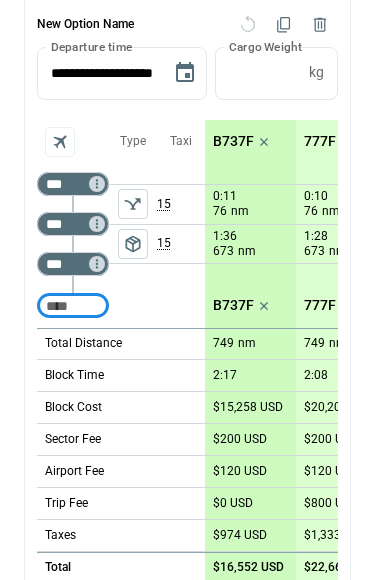 click at bounding box center (73, 306) 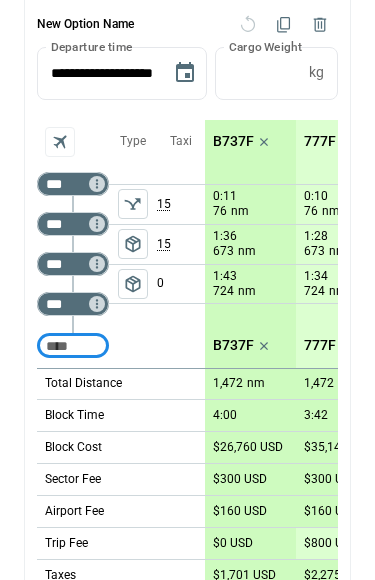 click on "package_2" at bounding box center [133, 284] 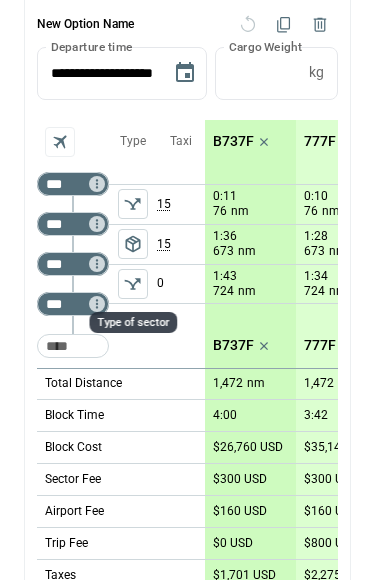 click on "0" at bounding box center [181, 284] 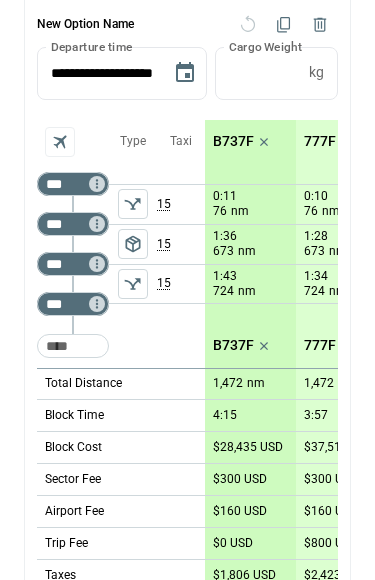 click on "Taxi 15 15 15" at bounding box center [181, 244] 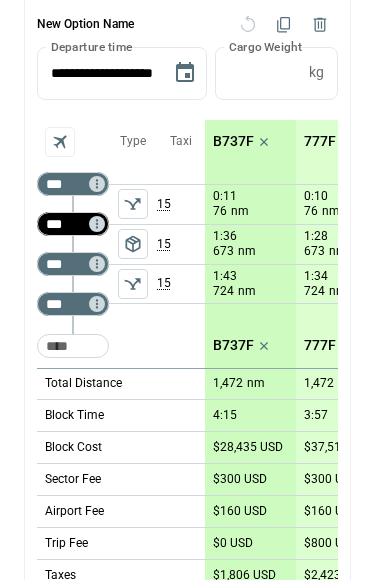 click on "***" at bounding box center [69, 224] 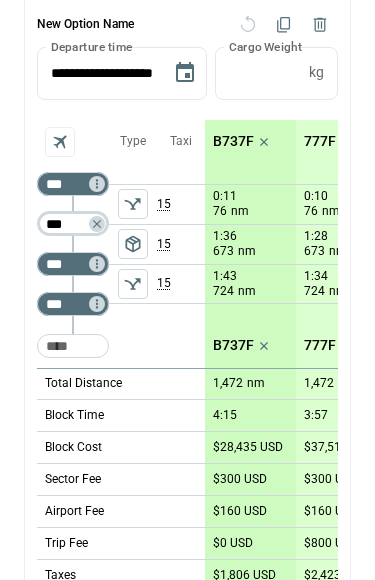 click on "***" at bounding box center [69, 224] 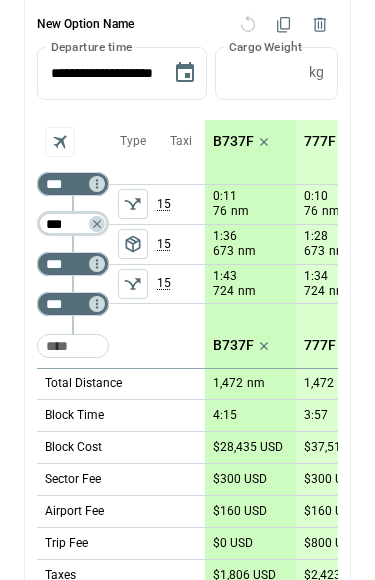 click on "***" at bounding box center [69, 224] 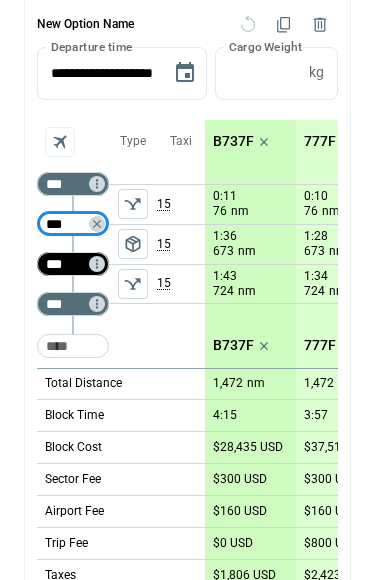 click on "***" at bounding box center [69, 264] 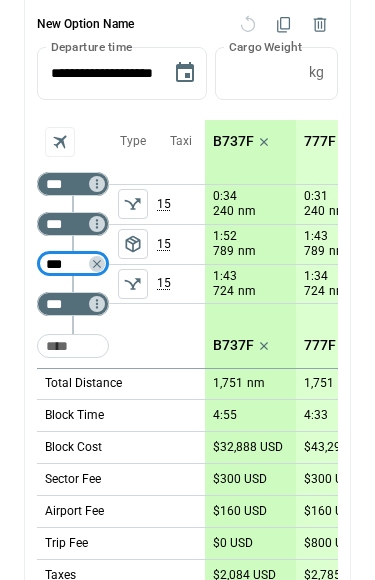click on "Taxi 15 15 15" at bounding box center (181, 244) 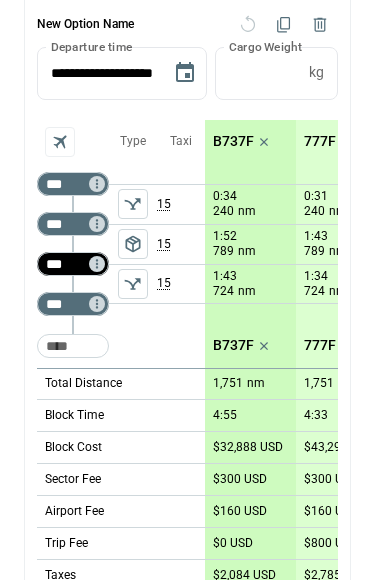 click on "***" at bounding box center (69, 264) 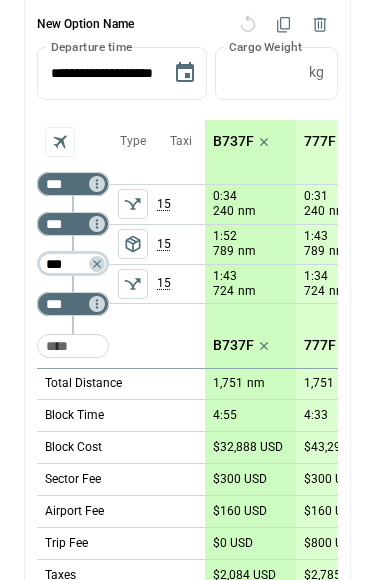 click on "***" at bounding box center [69, 264] 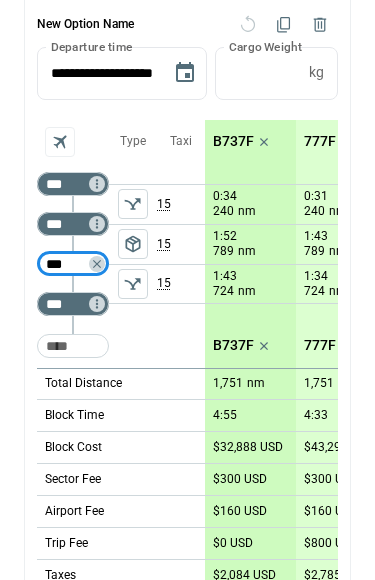 type on "***" 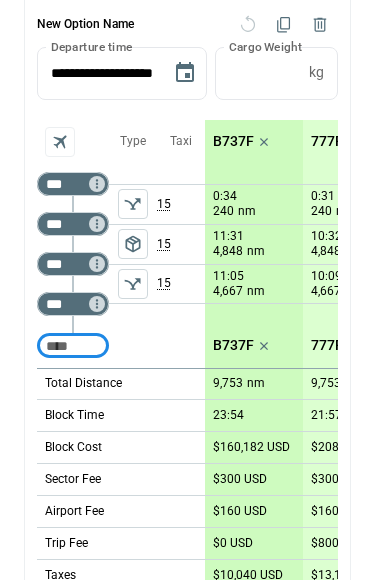 click on "Taxi 15 15 15" at bounding box center [181, 244] 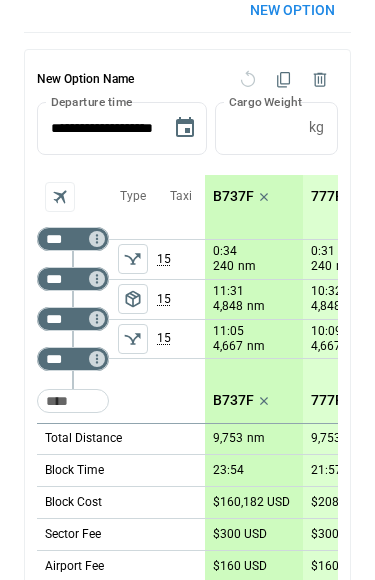 scroll, scrollTop: 205, scrollLeft: 0, axis: vertical 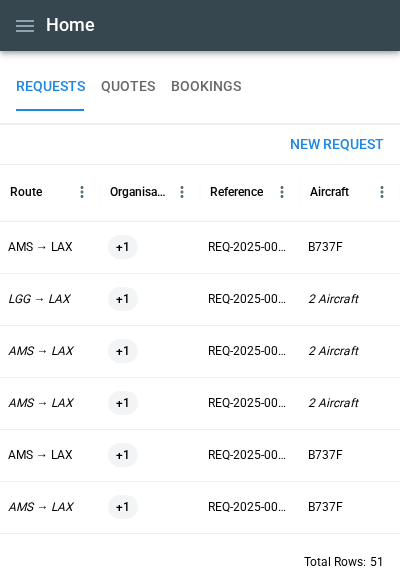 click on "QUOTES" at bounding box center [128, 87] 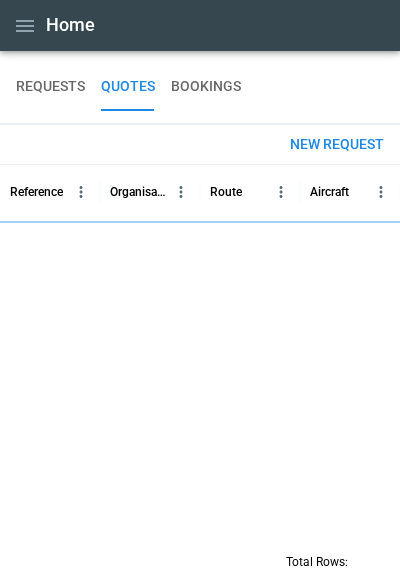 click on "REQUESTS" at bounding box center (50, 87) 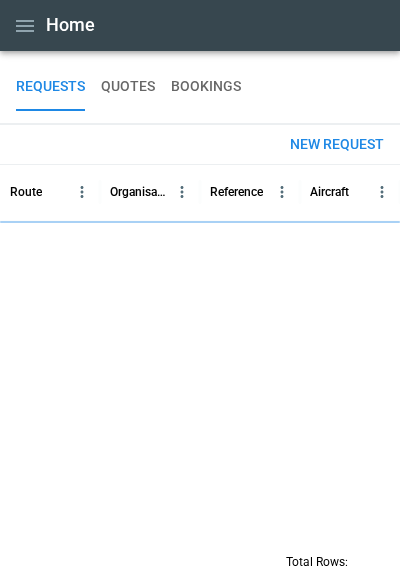 click on "New request" at bounding box center [337, 144] 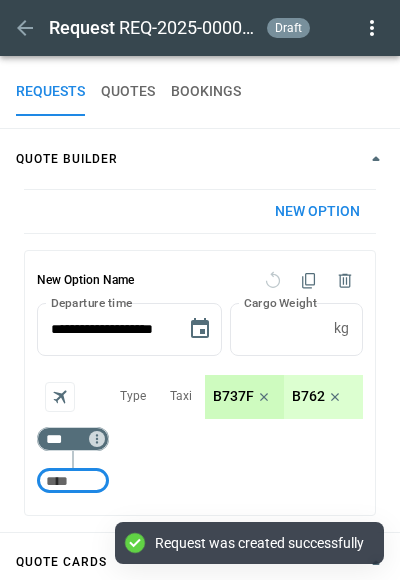scroll, scrollTop: 0, scrollLeft: 0, axis: both 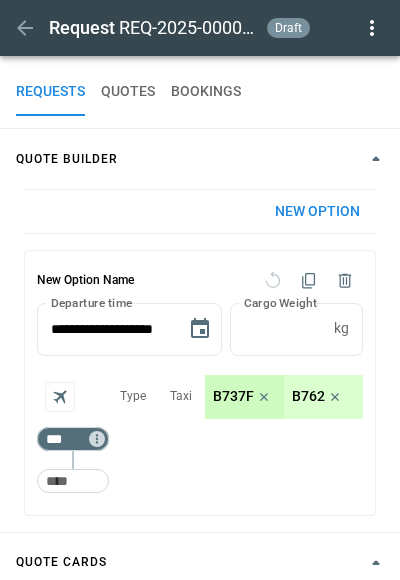 click on "REQUESTS QUOTES BOOKINGS" at bounding box center (200, 92) 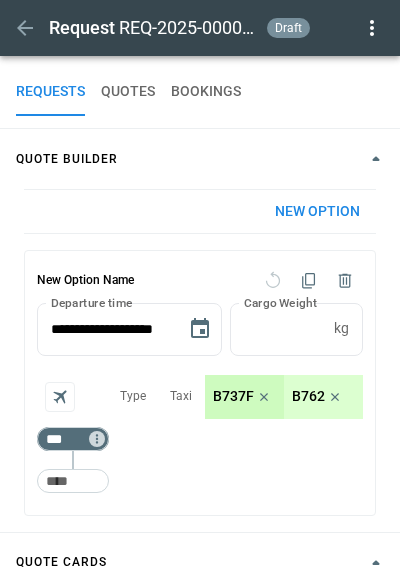 click on "New Option" at bounding box center [317, 211] 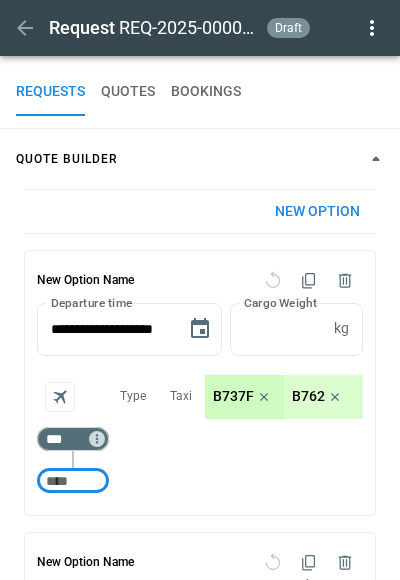 click on "New Option" at bounding box center [317, 211] 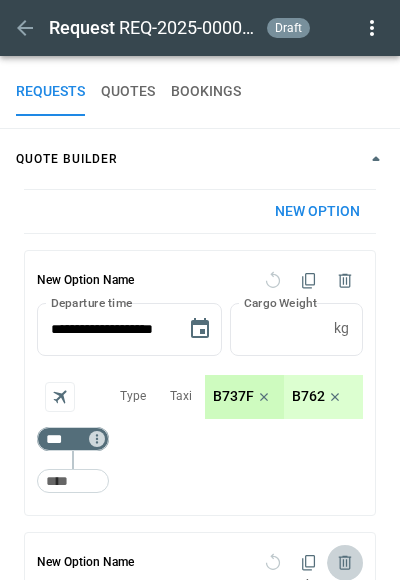 click at bounding box center (345, 563) 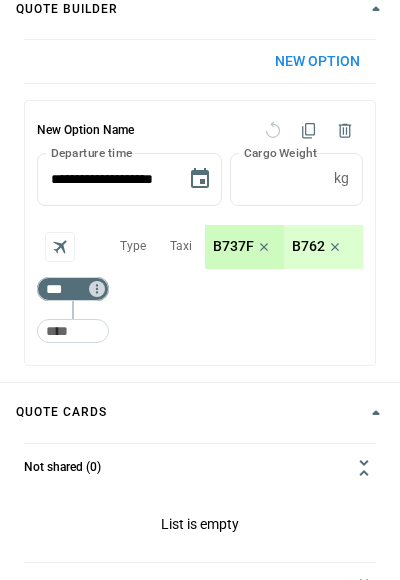 scroll, scrollTop: 150, scrollLeft: 0, axis: vertical 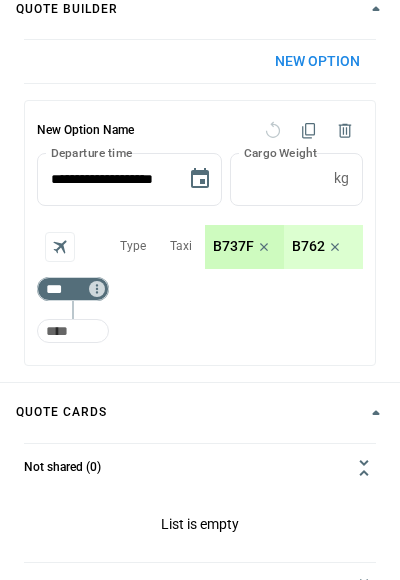 click at bounding box center [73, 331] 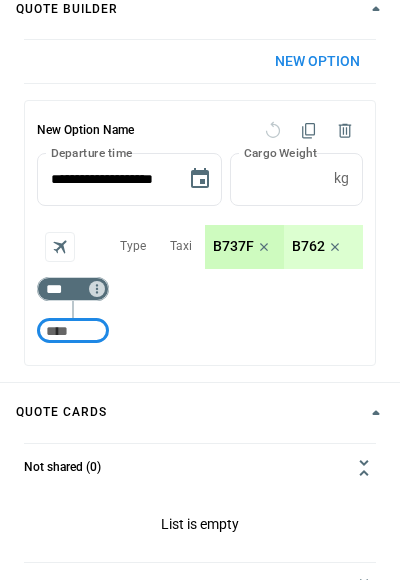 click at bounding box center [73, 331] 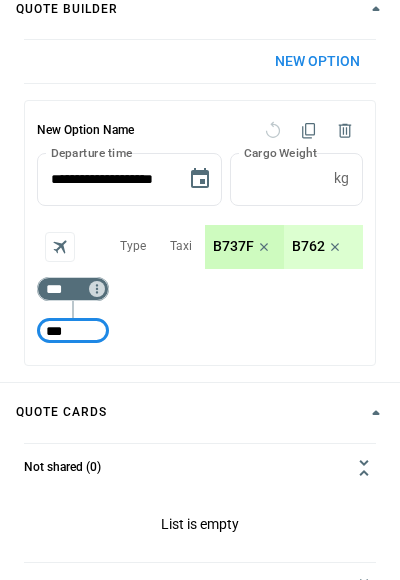 type on "***" 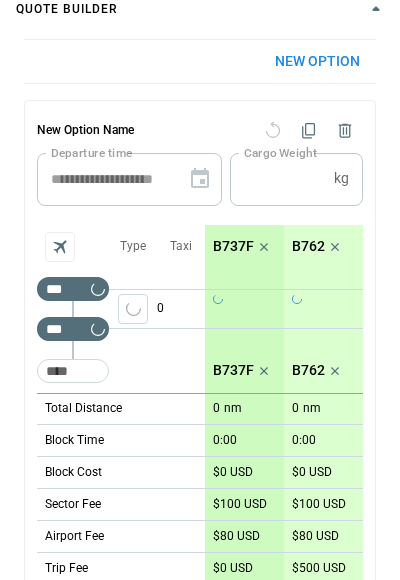 click at bounding box center (133, 309) 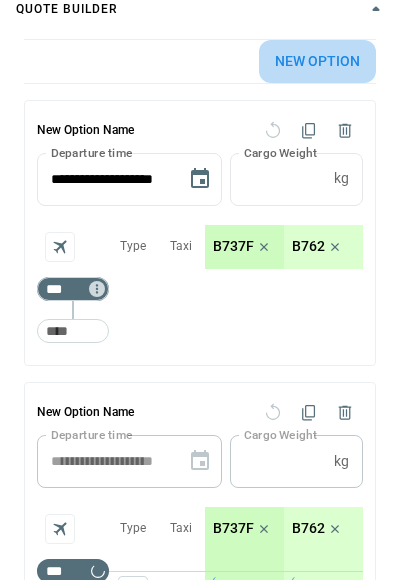 click on "New Option" at bounding box center [317, 61] 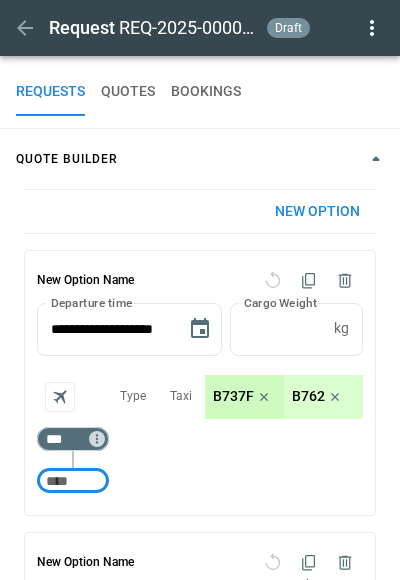 scroll, scrollTop: 0, scrollLeft: 0, axis: both 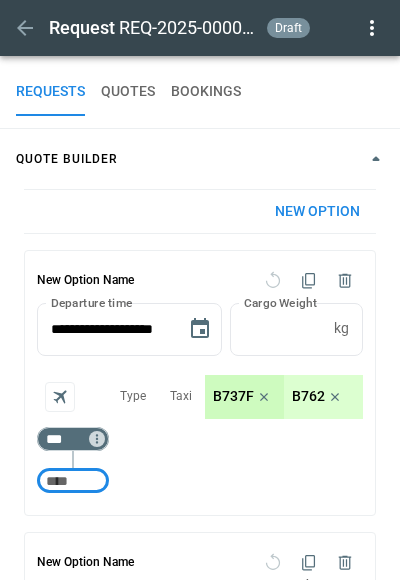click at bounding box center (376, 159) 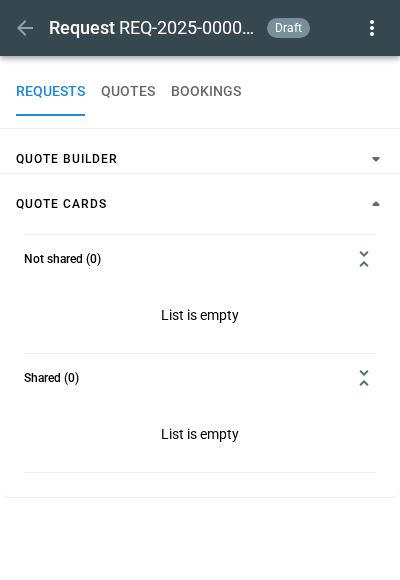 click at bounding box center [376, 159] 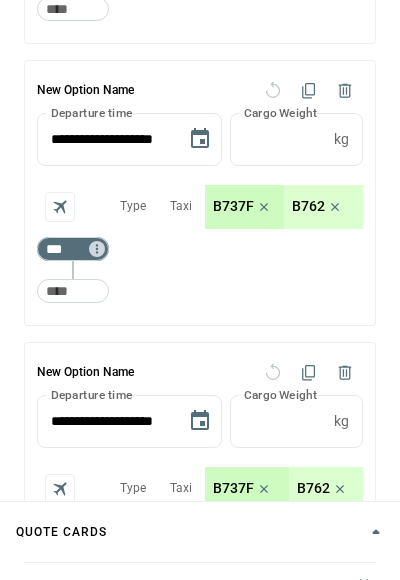 scroll, scrollTop: 540, scrollLeft: 0, axis: vertical 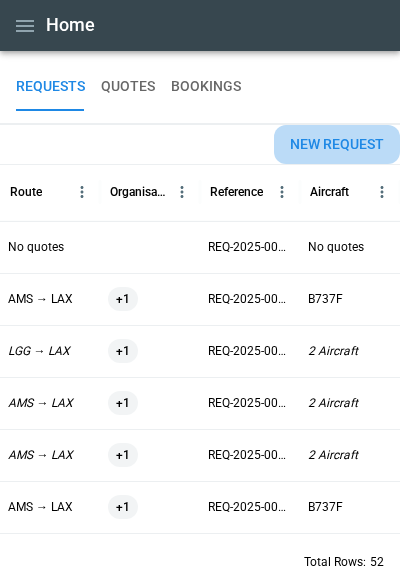 click on "New request" at bounding box center (337, 144) 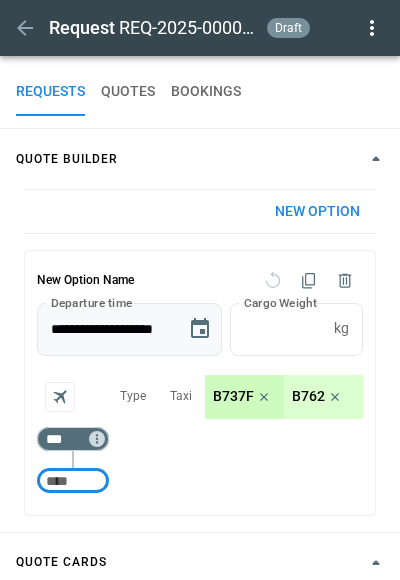click at bounding box center [200, 329] 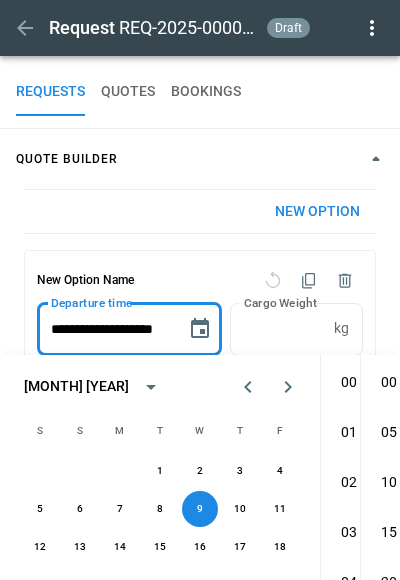 scroll, scrollTop: 550, scrollLeft: 0, axis: vertical 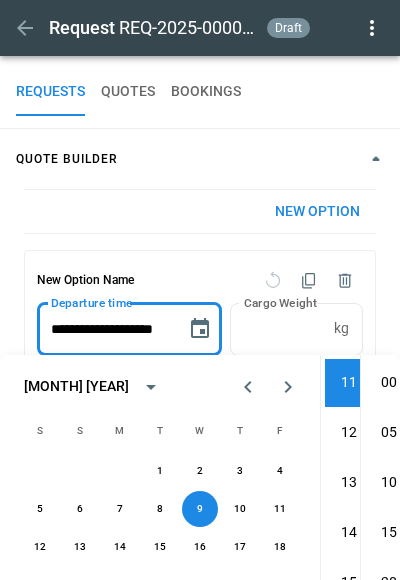 click at bounding box center [151, 387] 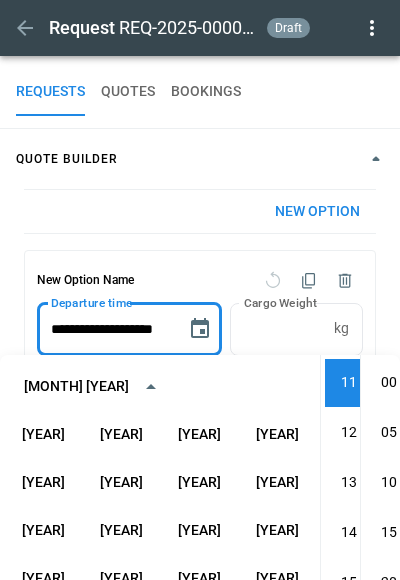 scroll, scrollTop: 1372, scrollLeft: 0, axis: vertical 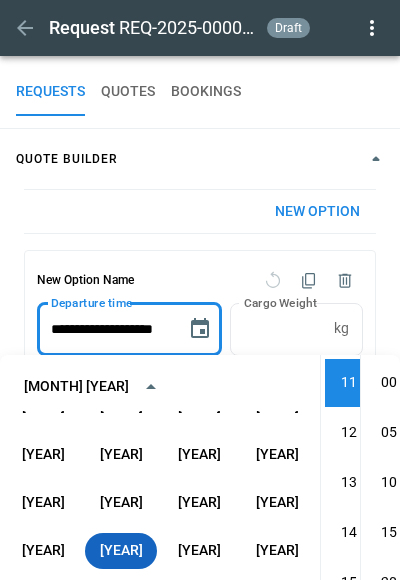 click on "[YEAR]" at bounding box center (121, 551) 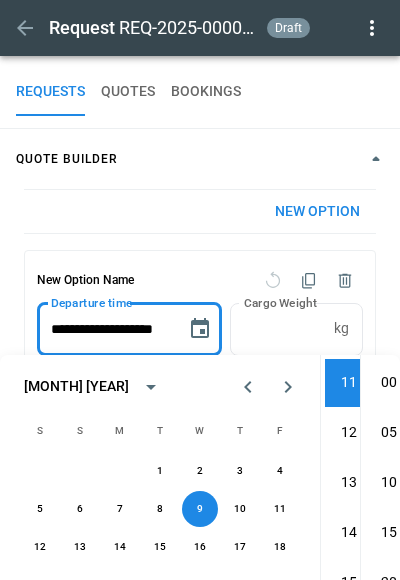 click at bounding box center [288, 387] 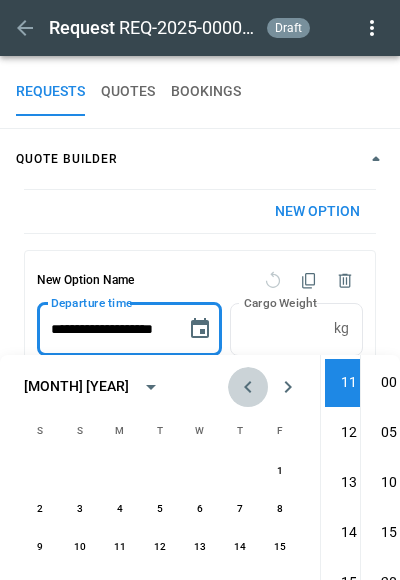 click at bounding box center [248, 387] 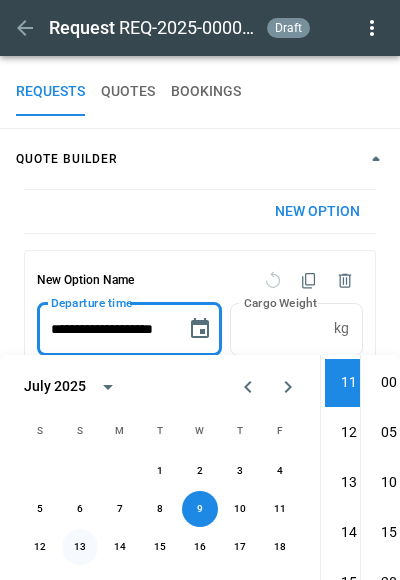 click on "13" at bounding box center [80, 509] 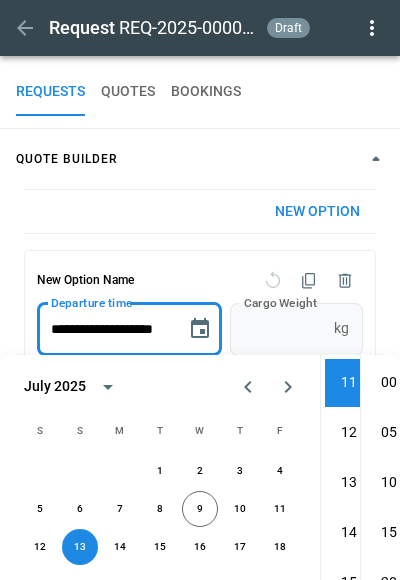 click on "**********" at bounding box center [200, 290] 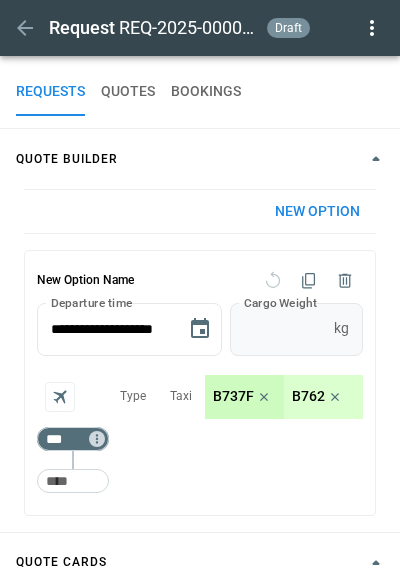 scroll, scrollTop: 170, scrollLeft: 0, axis: vertical 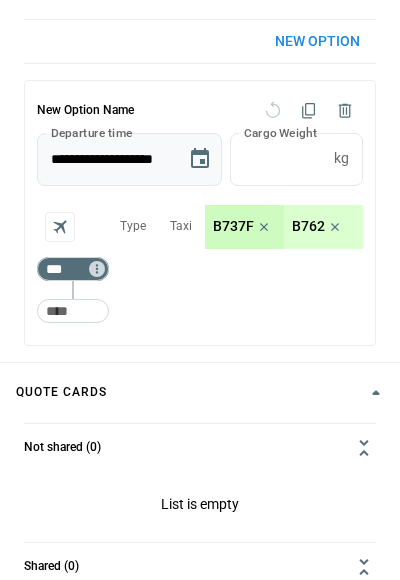 click at bounding box center (200, 159) 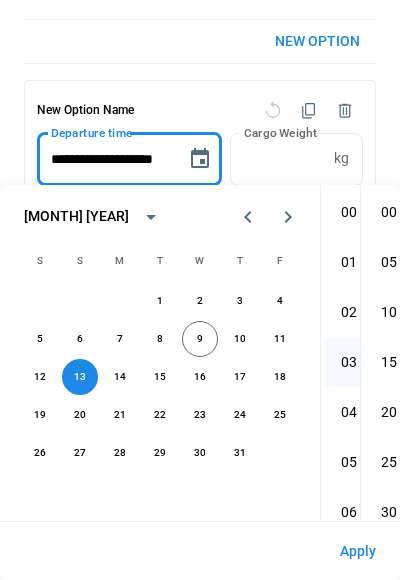 scroll, scrollTop: 0, scrollLeft: 0, axis: both 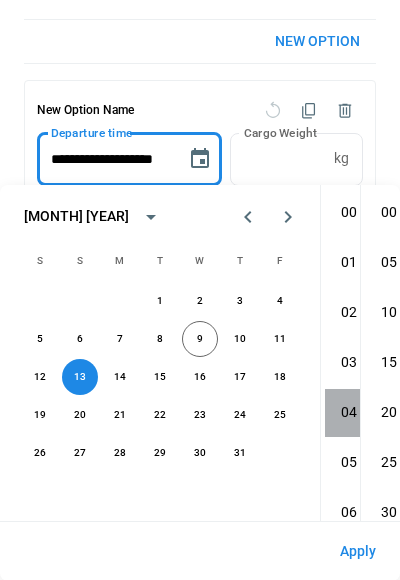click on "04" at bounding box center [349, 413] 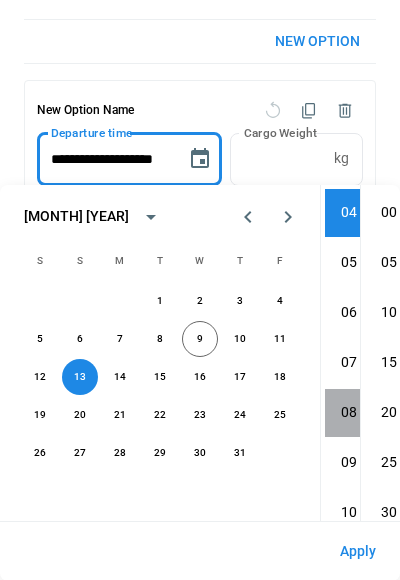 click on "08" at bounding box center (349, 413) 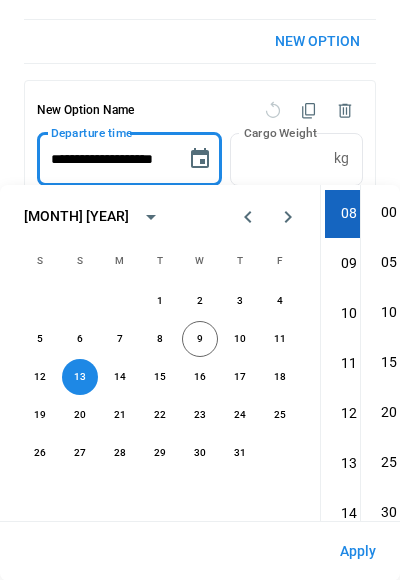 scroll, scrollTop: 400, scrollLeft: 0, axis: vertical 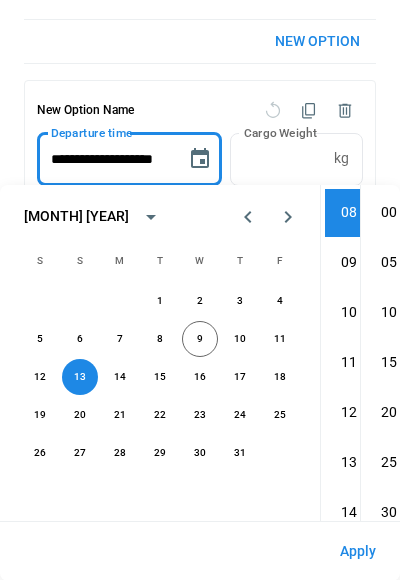 click on "**********" at bounding box center [200, 182] 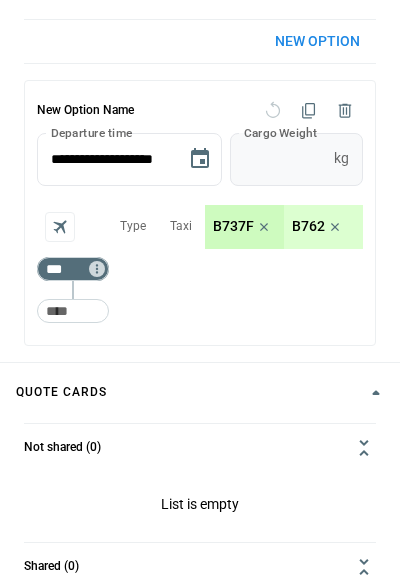click on "*" at bounding box center (278, 159) 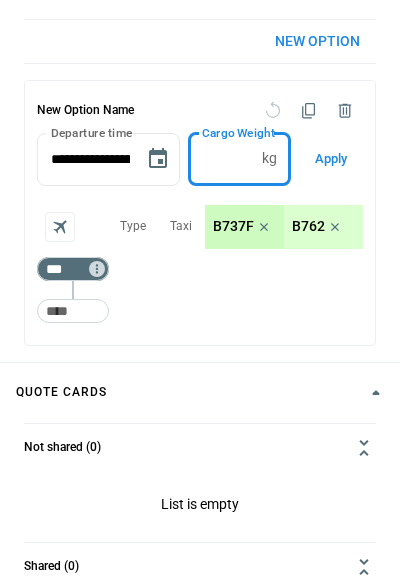 type on "*****" 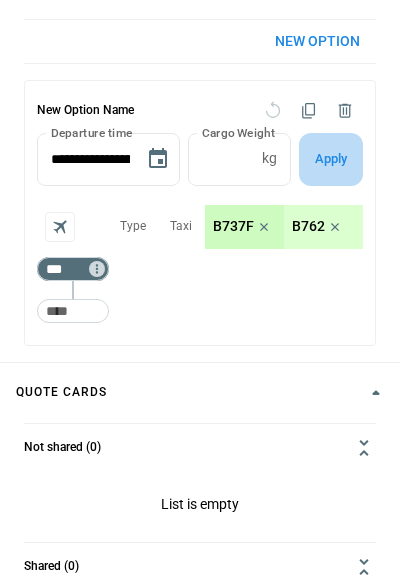 click on "Apply" at bounding box center (331, 159) 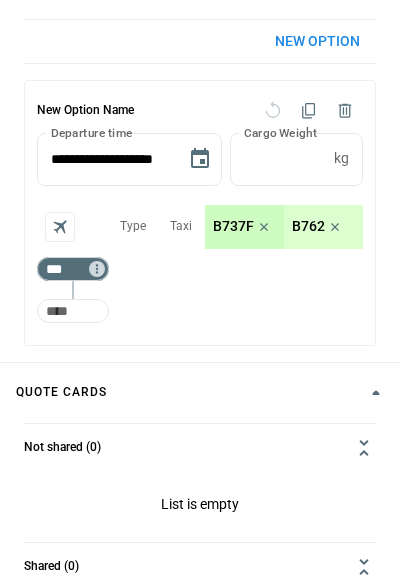 click at bounding box center (73, 311) 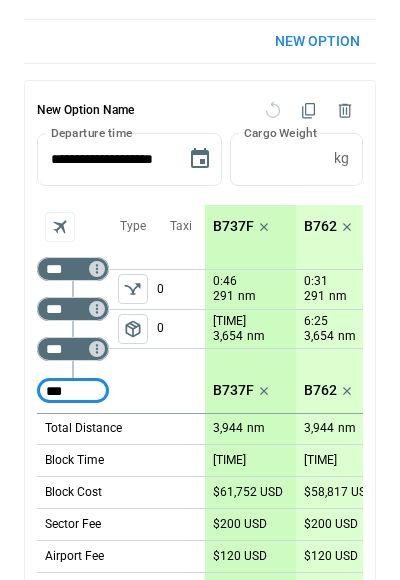 type on "***" 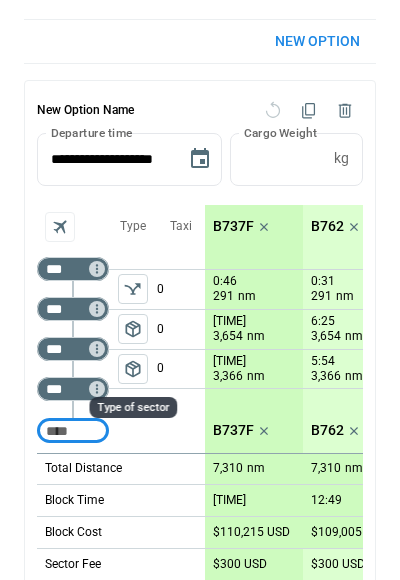 click on "package_2" at bounding box center (133, 369) 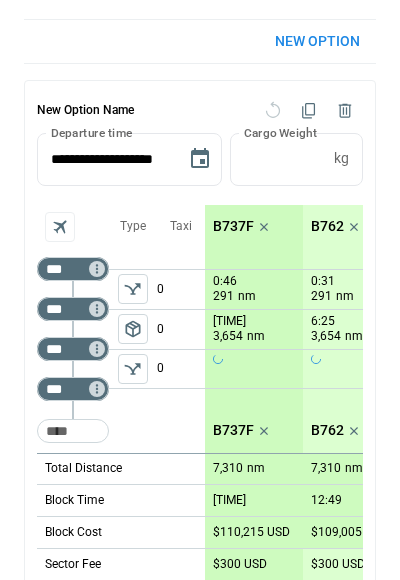 click at bounding box center (133, 289) 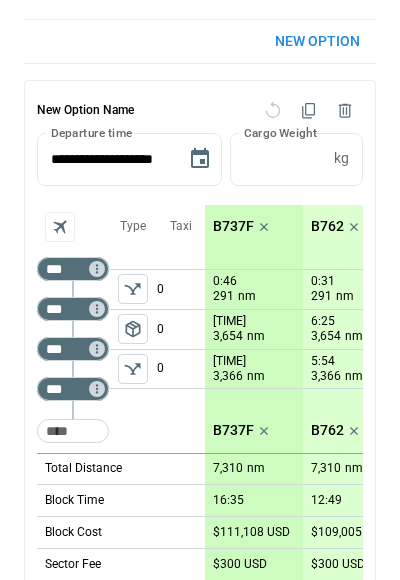 click on "0" at bounding box center [181, 289] 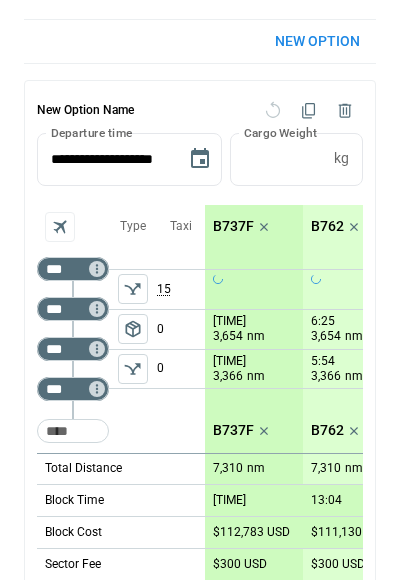 click on "0" at bounding box center [181, 329] 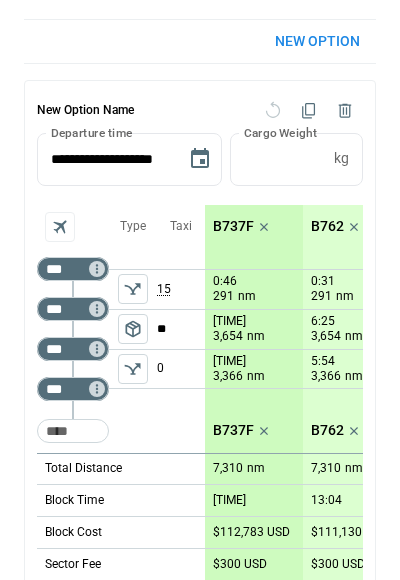 click on "0" at bounding box center [181, 369] 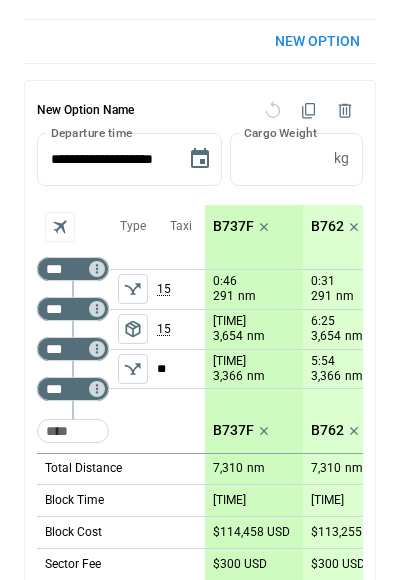 click on "Taxi 15 15 **" at bounding box center [181, 329] 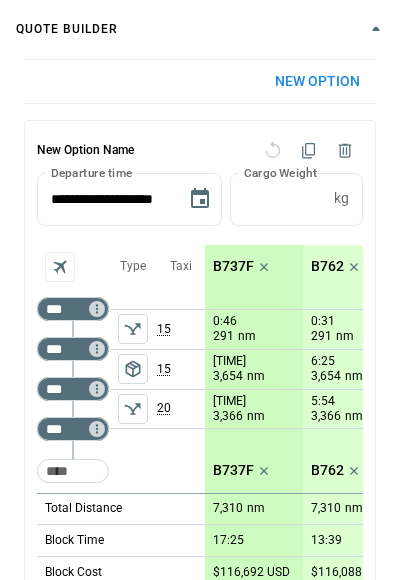 scroll, scrollTop: 136, scrollLeft: 0, axis: vertical 